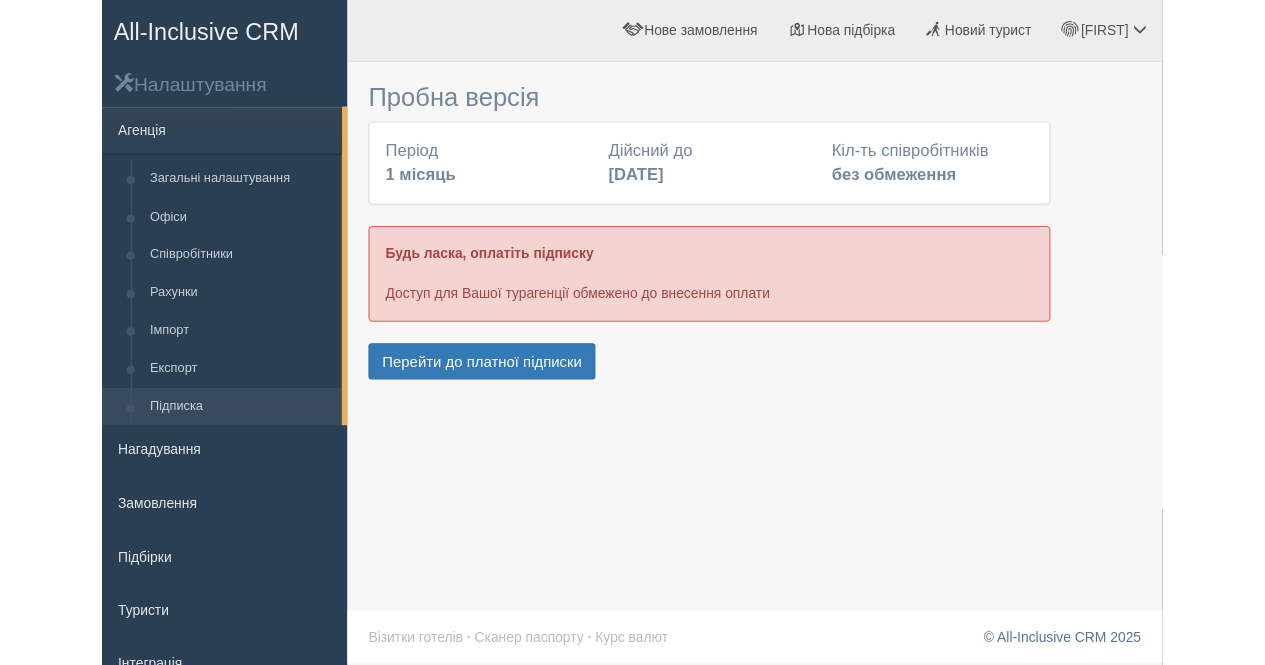 scroll, scrollTop: 0, scrollLeft: 0, axis: both 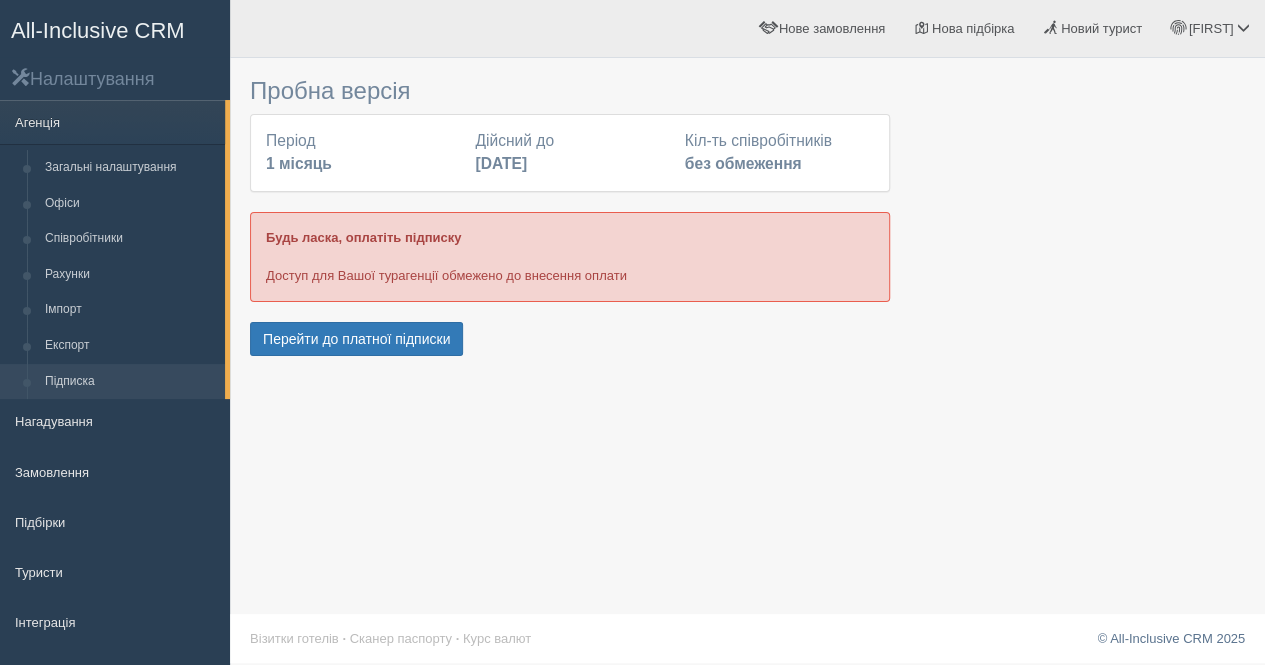 click on "Період
1 місяць
Дійсний до
29 червня 2025
Кіл-ть співробітників
без обмеження" at bounding box center (570, 153) 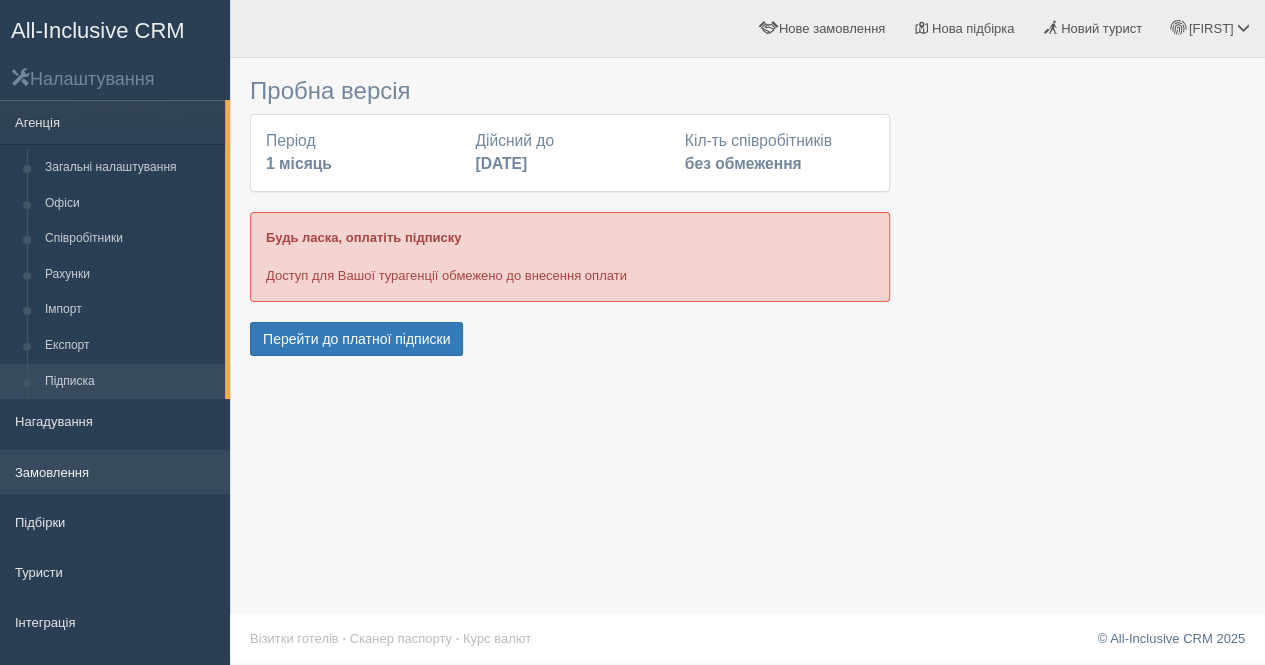 click on "Замовлення" at bounding box center (115, 472) 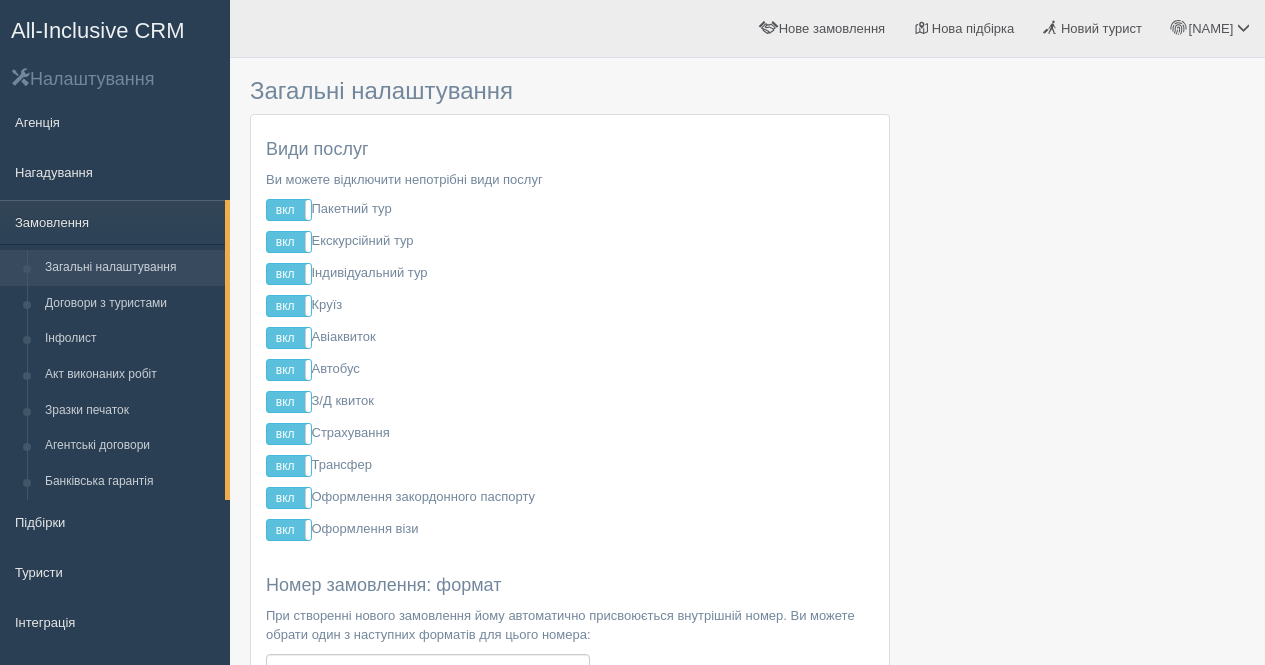 scroll, scrollTop: 0, scrollLeft: 0, axis: both 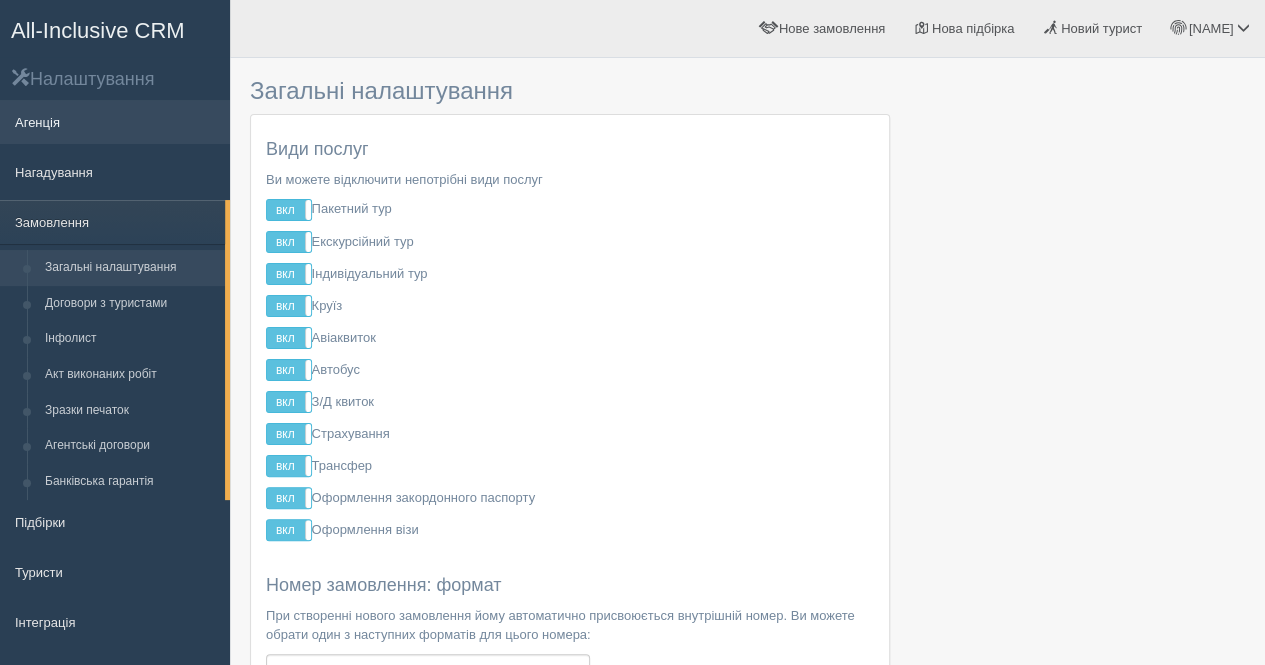 click on "Агенція" at bounding box center [115, 122] 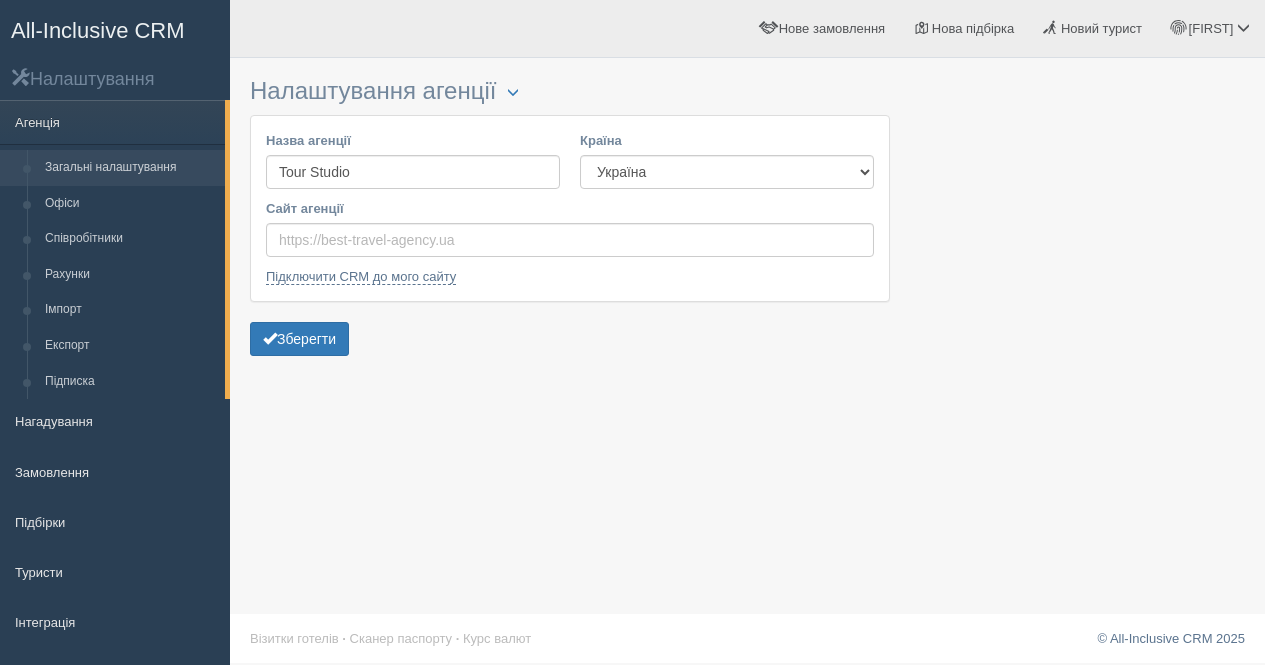 scroll, scrollTop: 0, scrollLeft: 0, axis: both 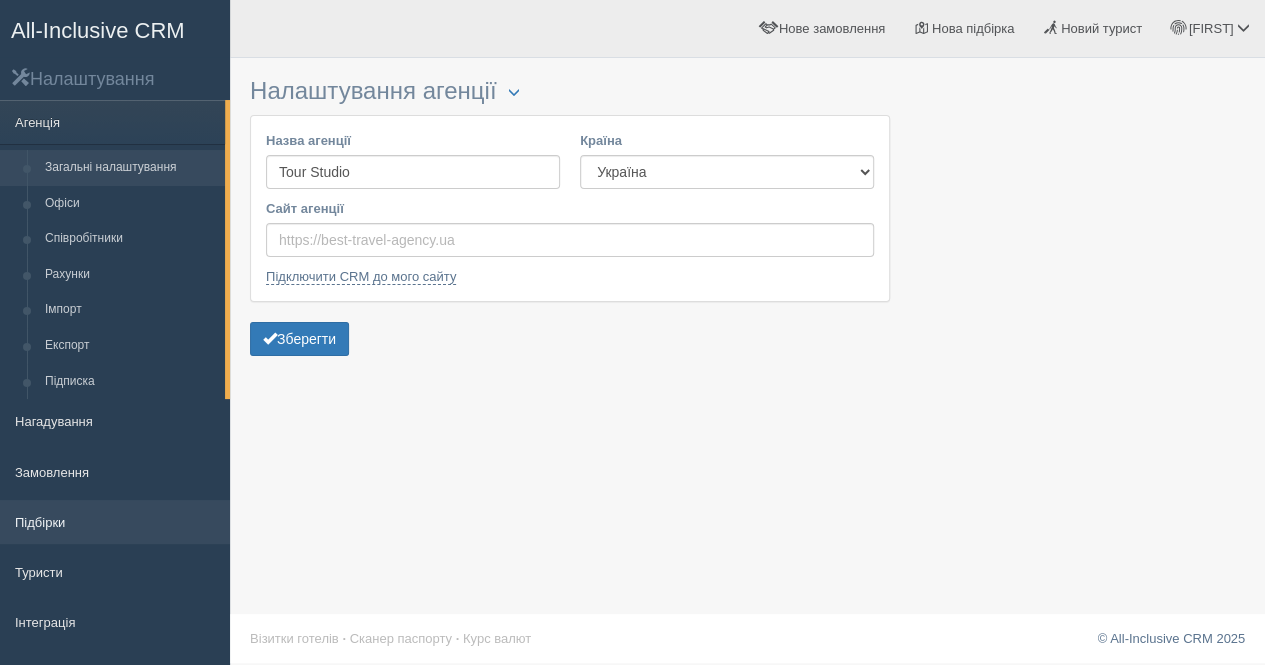 click on "Підбірки" at bounding box center (115, 522) 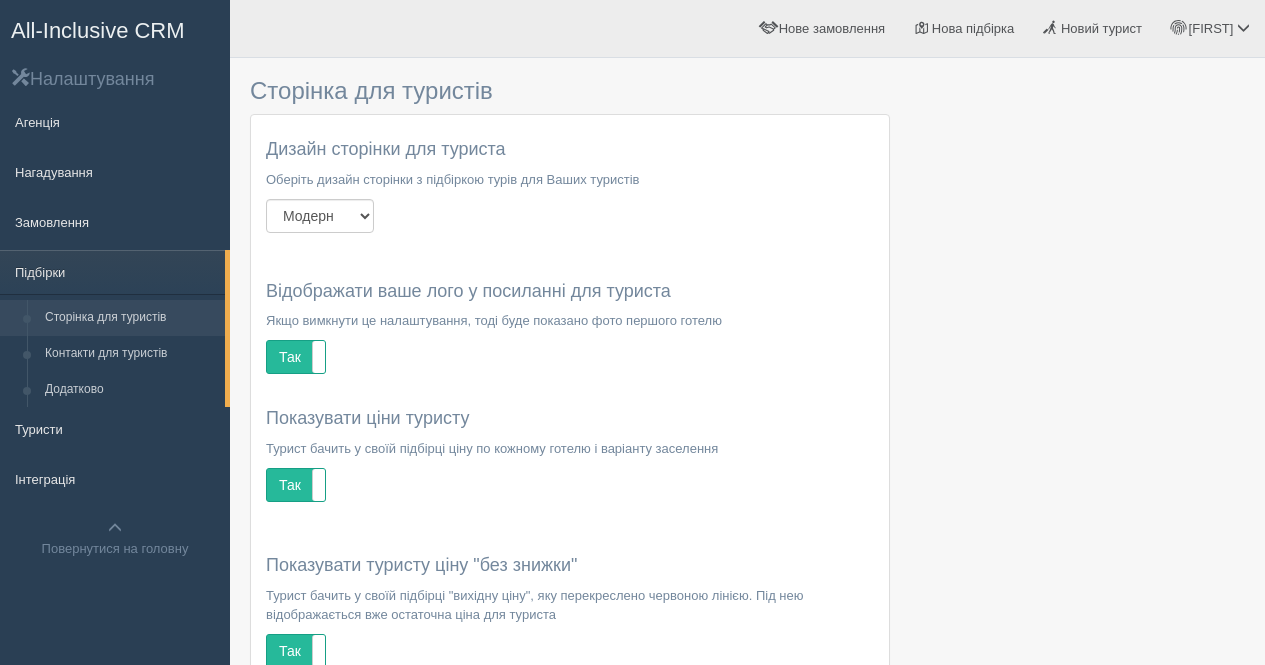 scroll, scrollTop: 0, scrollLeft: 0, axis: both 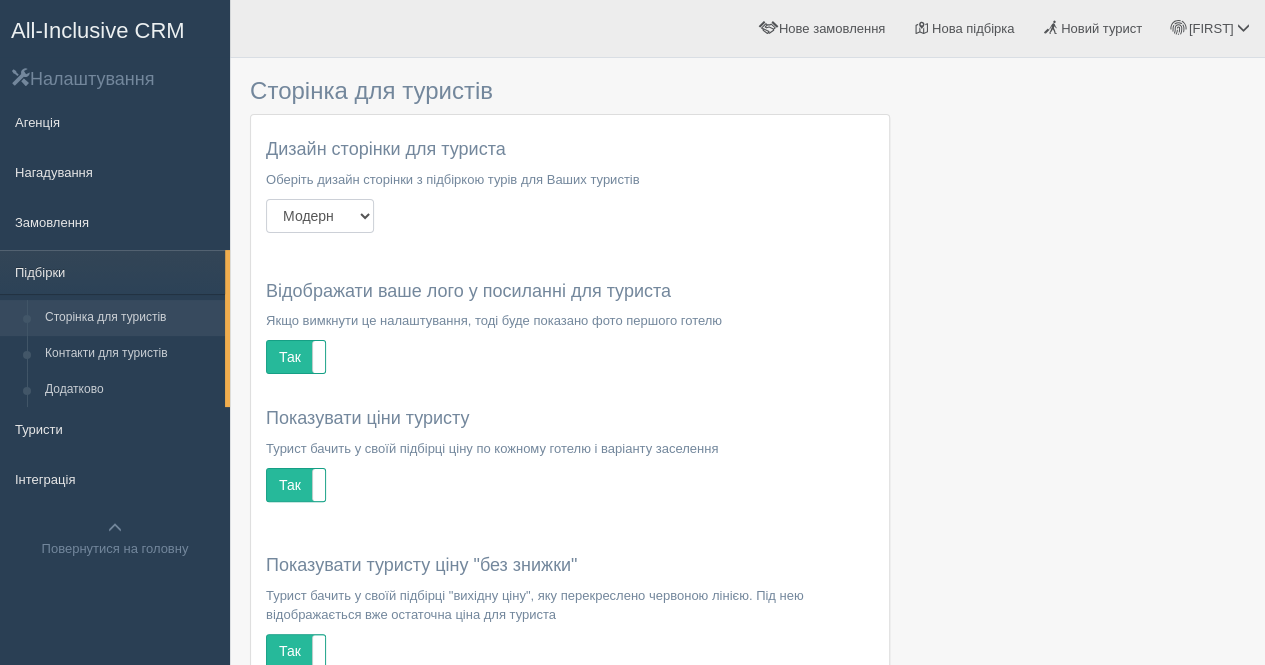 click on "Модерн
Літо
Новий рік" at bounding box center [320, 216] 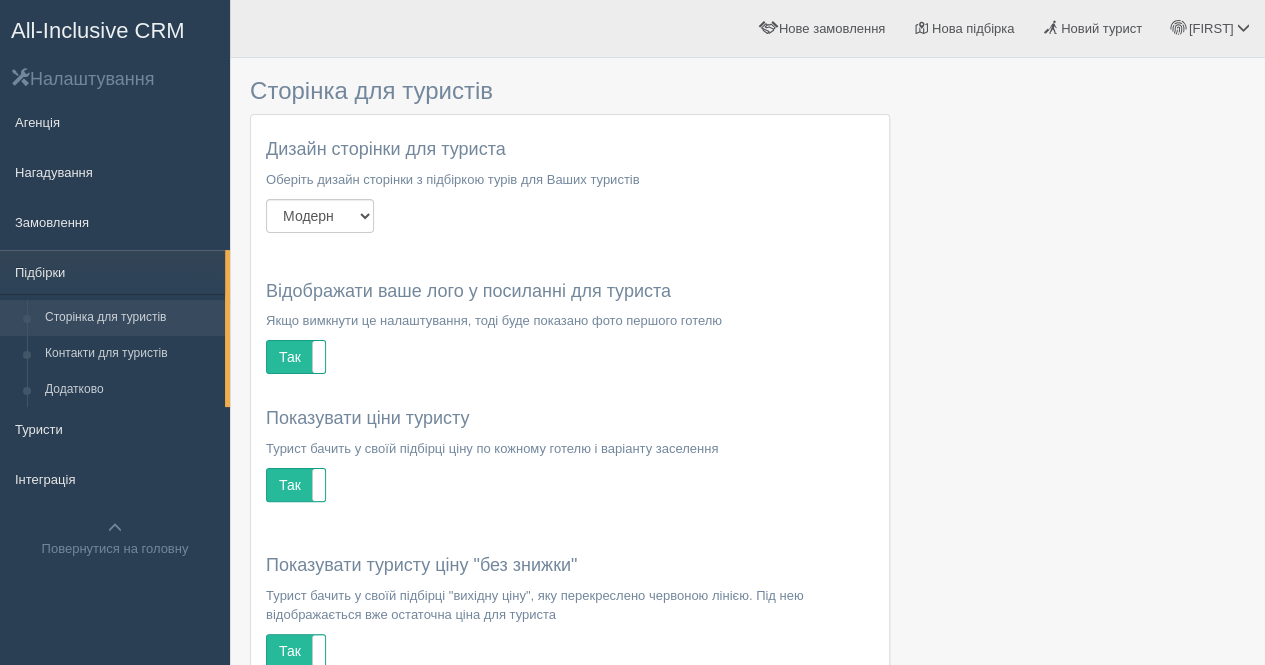 click on "Дизайн сторінки для туриста
Оберіть дизайн сторінки з підбіркою турів для Ваших туристів
Модерн
Літо
Новий рік
Зберегти дизайн" at bounding box center (570, 196) 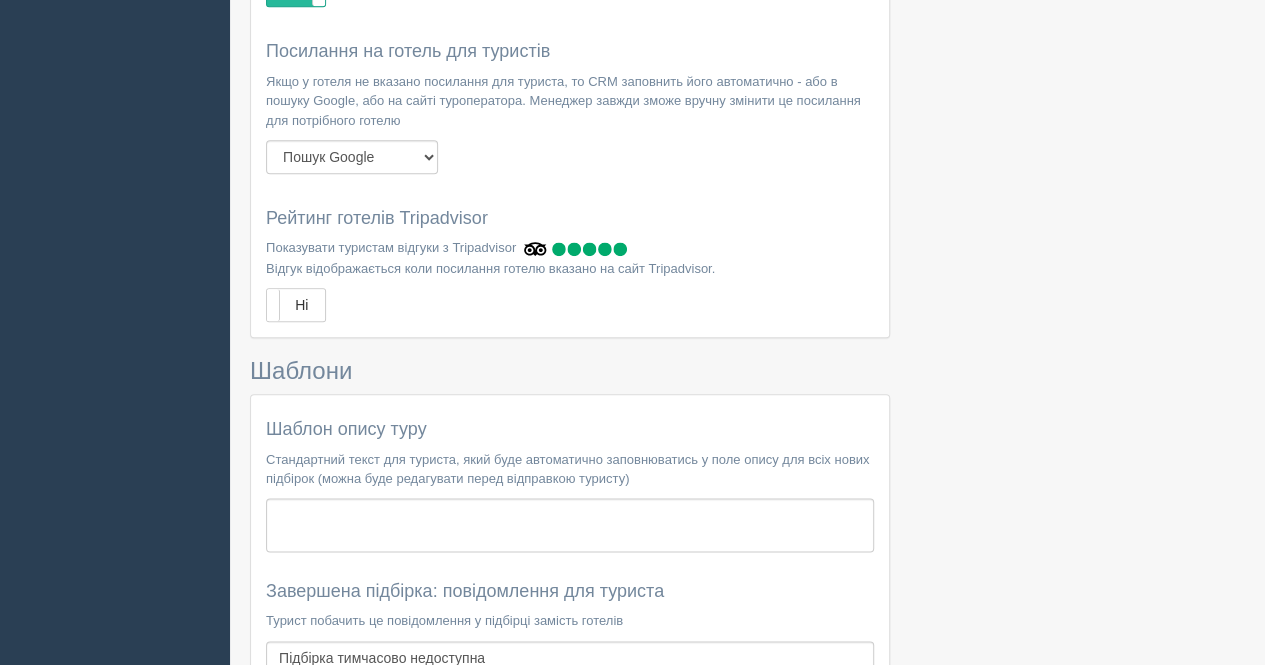 scroll, scrollTop: 960, scrollLeft: 0, axis: vertical 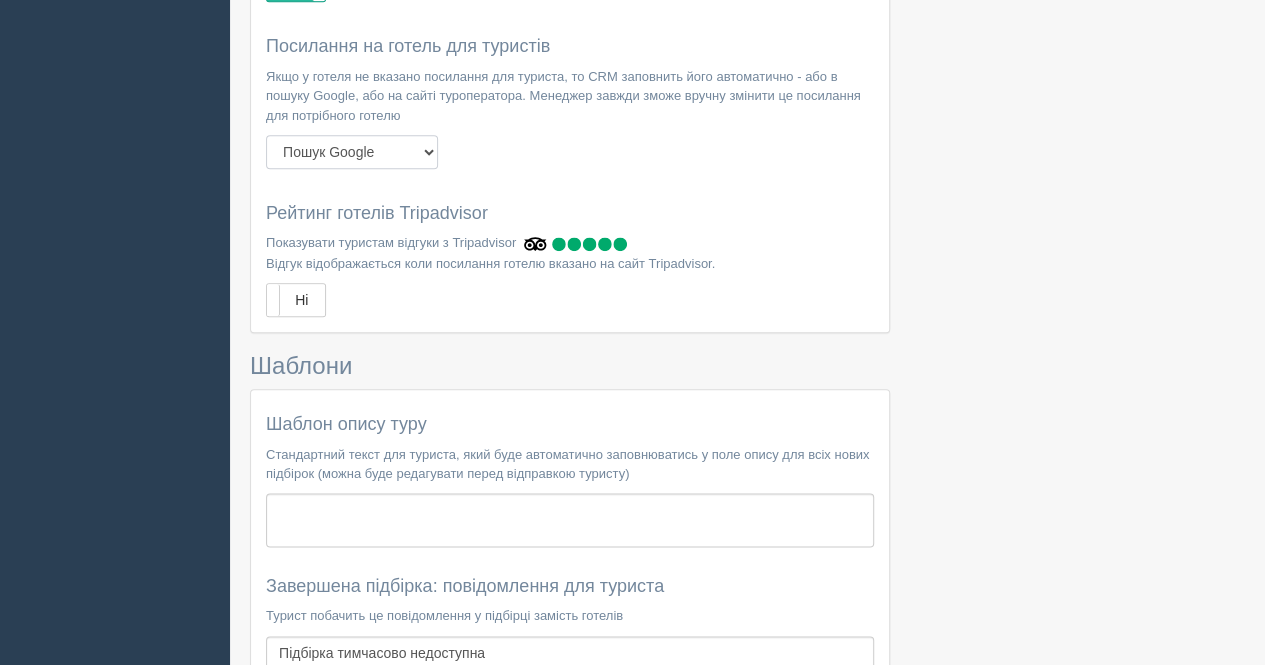 click on "Пошук Google
Сайт туроператора" at bounding box center [352, 152] 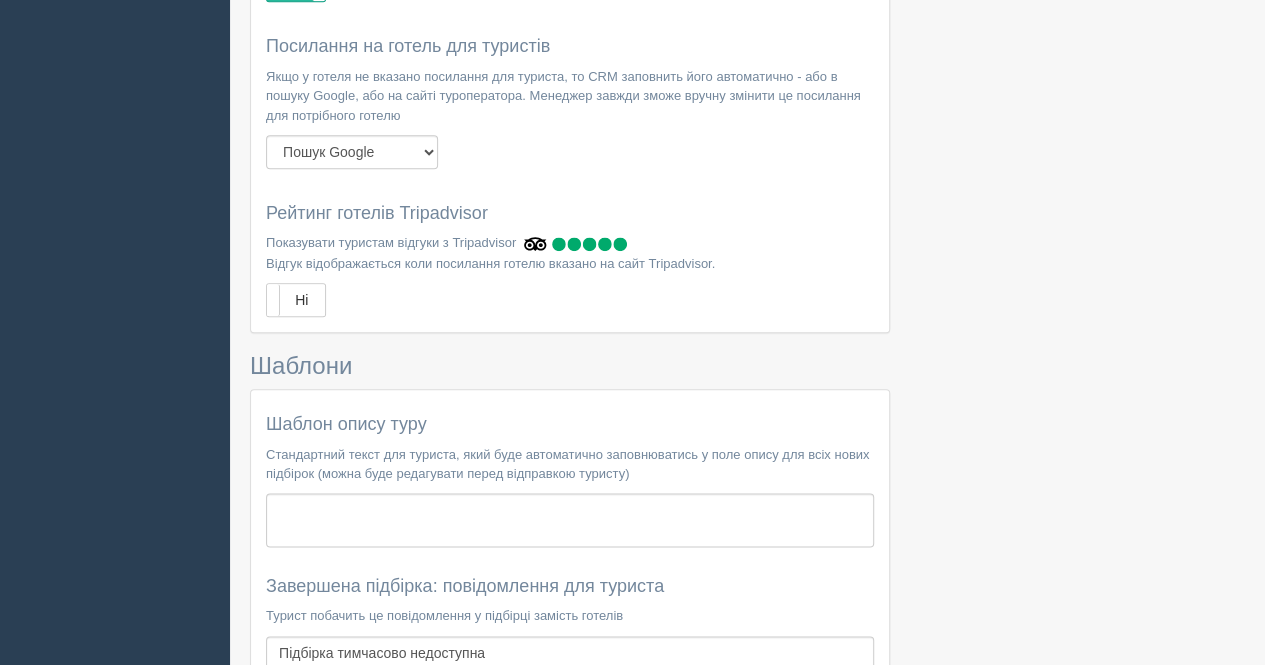 click on "Дизайн сторінки для туриста
Оберіть дизайн сторінки з підбіркою турів для Ваших туристів
Модерн
Літо
Новий рік
Зберегти дизайн
Відображати ваше лого у посиланні для туриста
Якщо вимкнути це налаштування, тоді буде показано фото першого готелю
Так Ні
Показувати ціни туристу
Так Ні" at bounding box center [570, -257] 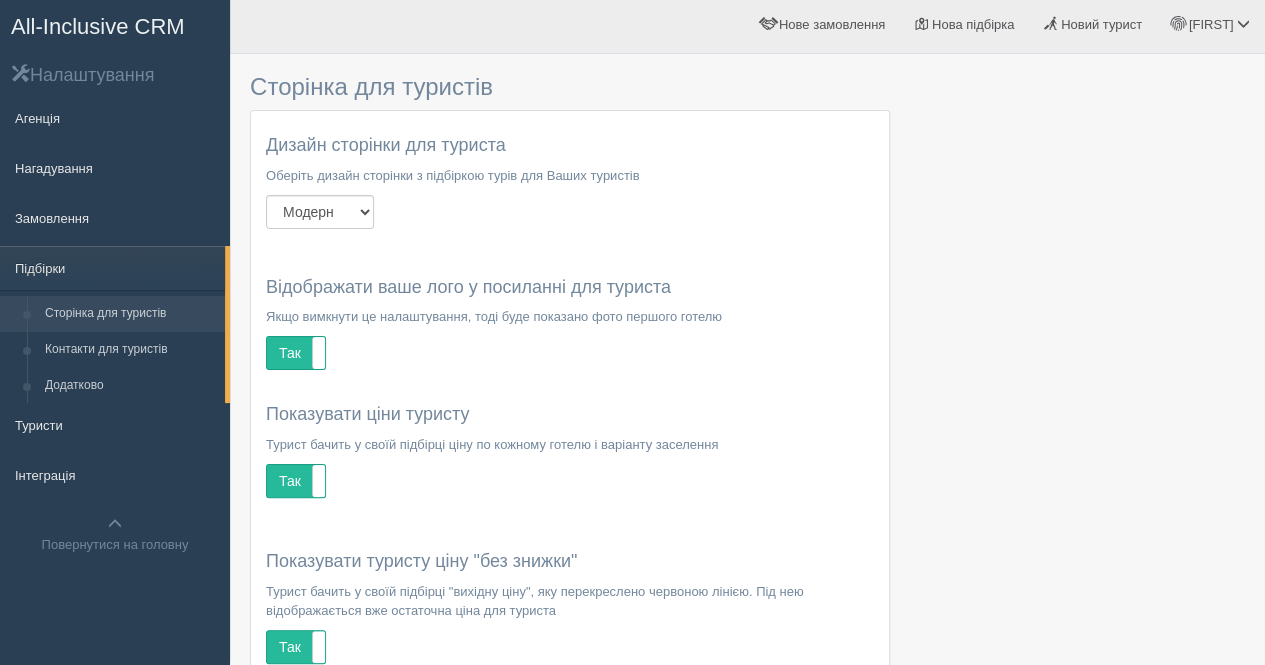 scroll, scrollTop: 0, scrollLeft: 0, axis: both 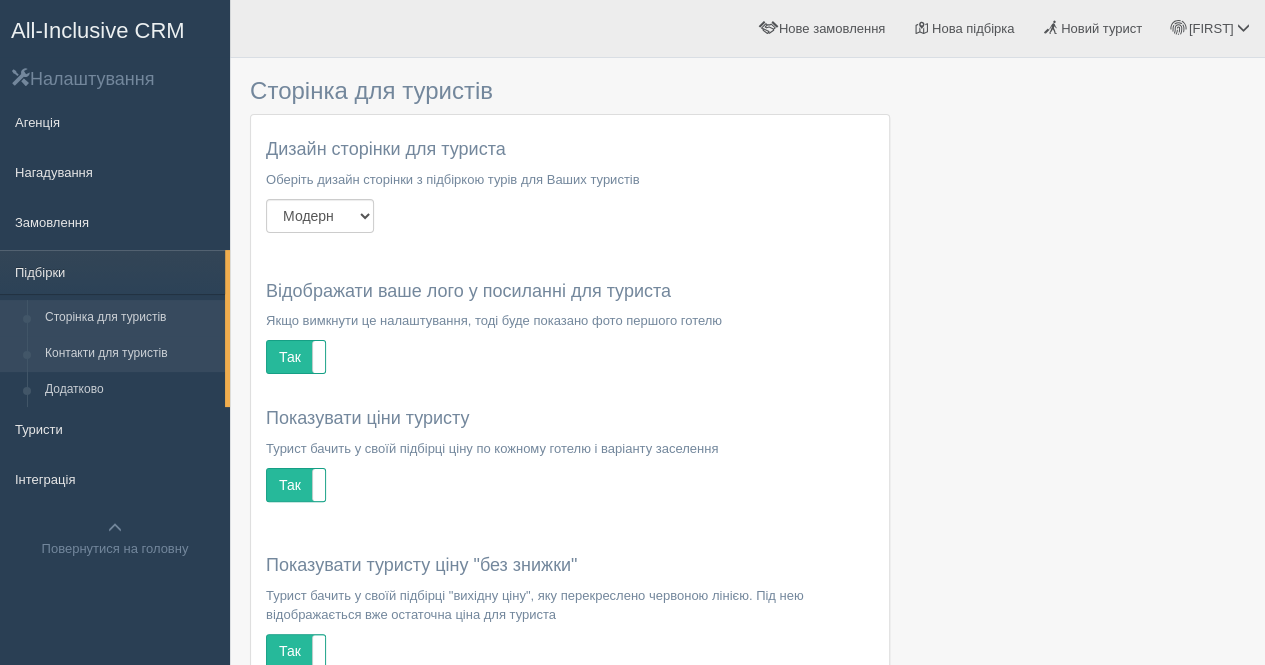 click on "Контакти для туристів" at bounding box center [130, 354] 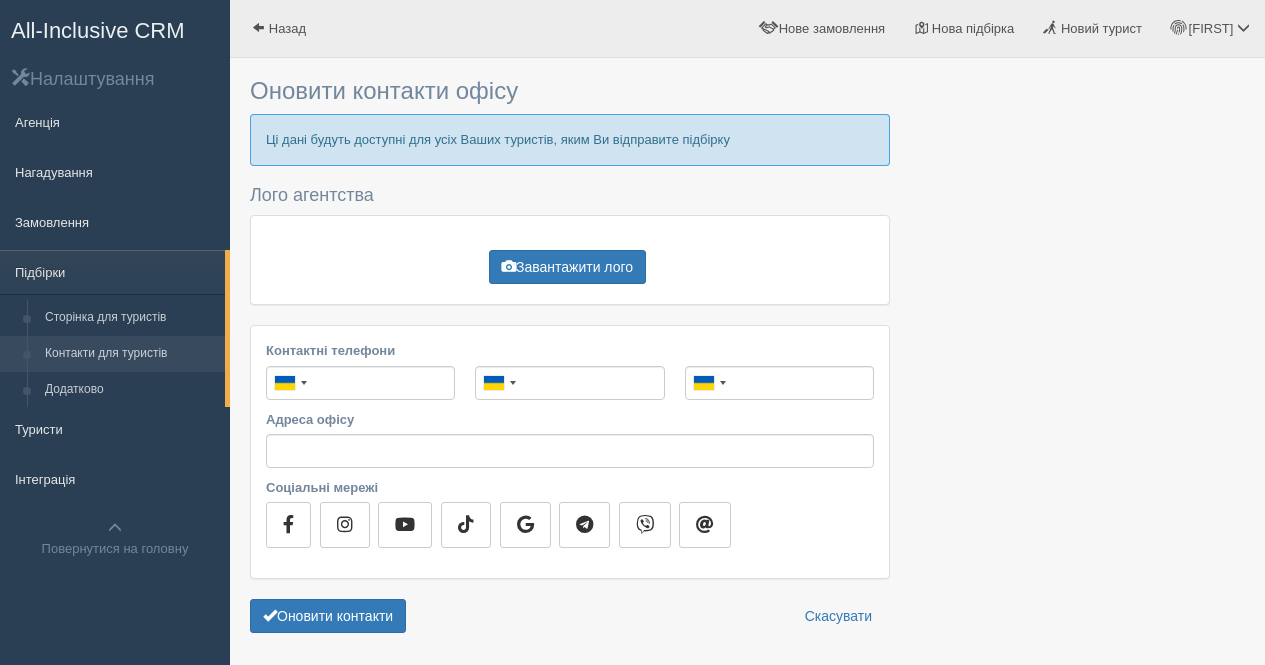 scroll, scrollTop: 0, scrollLeft: 0, axis: both 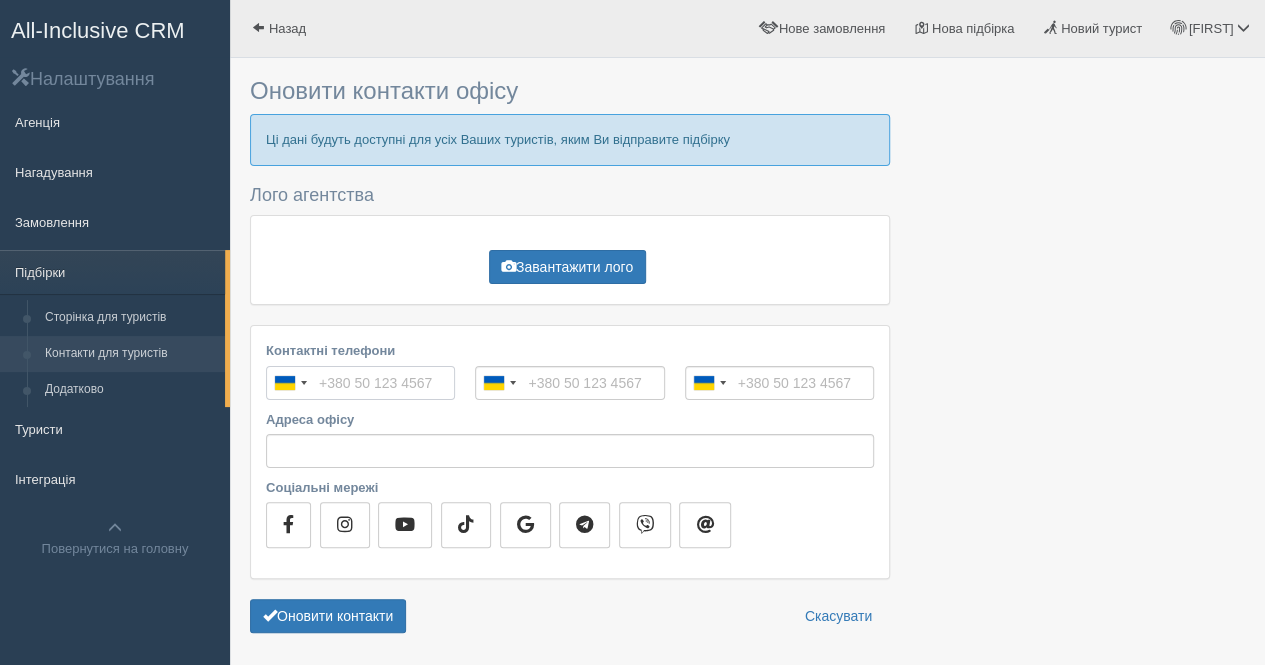 click on "Контактні телефони" at bounding box center (360, 383) 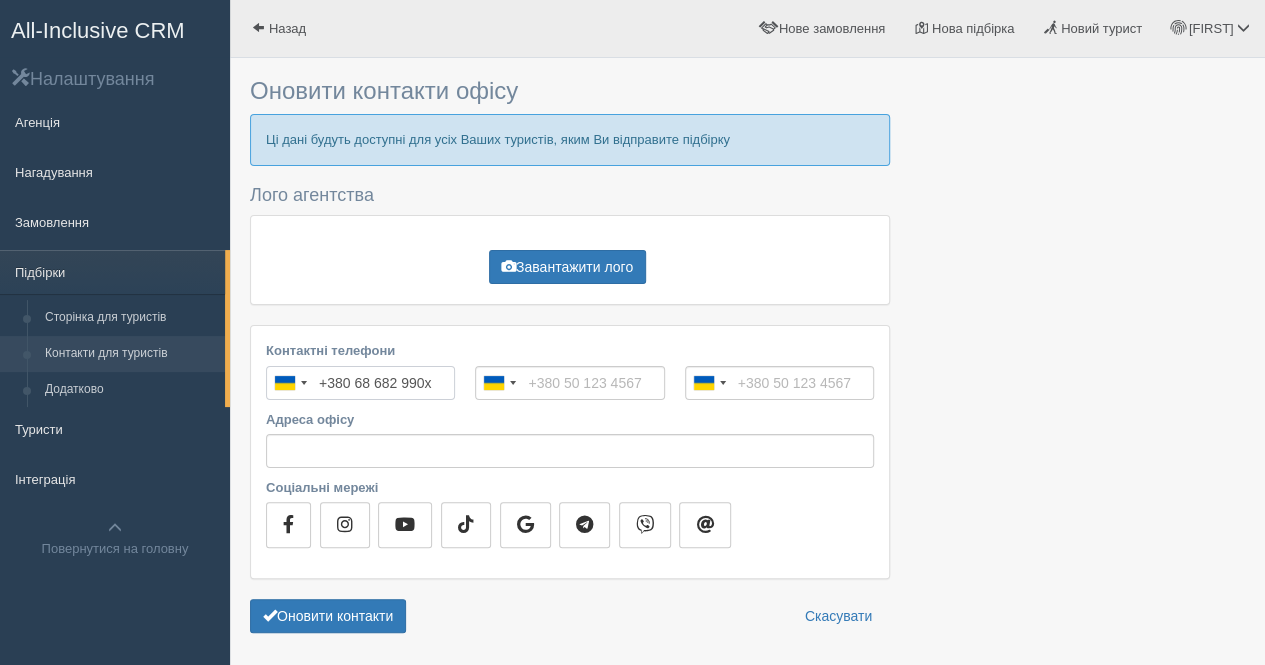 type on "+380 68 682 9905" 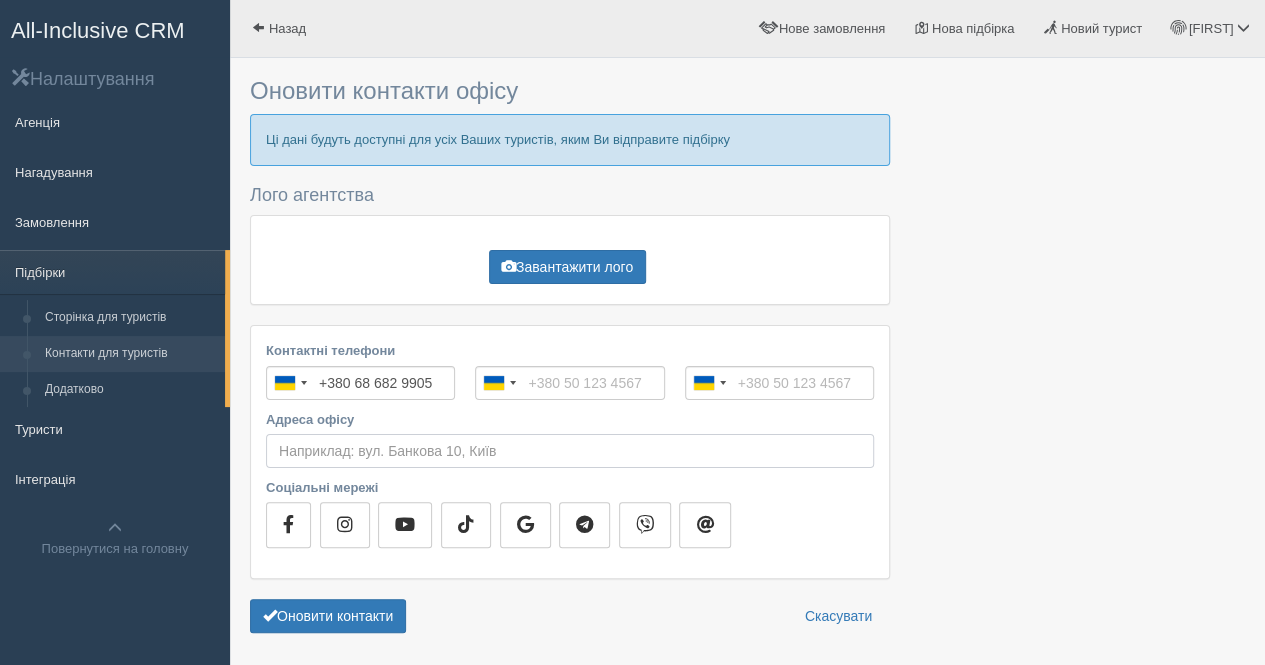 click on "Адреса офісу" at bounding box center [570, 451] 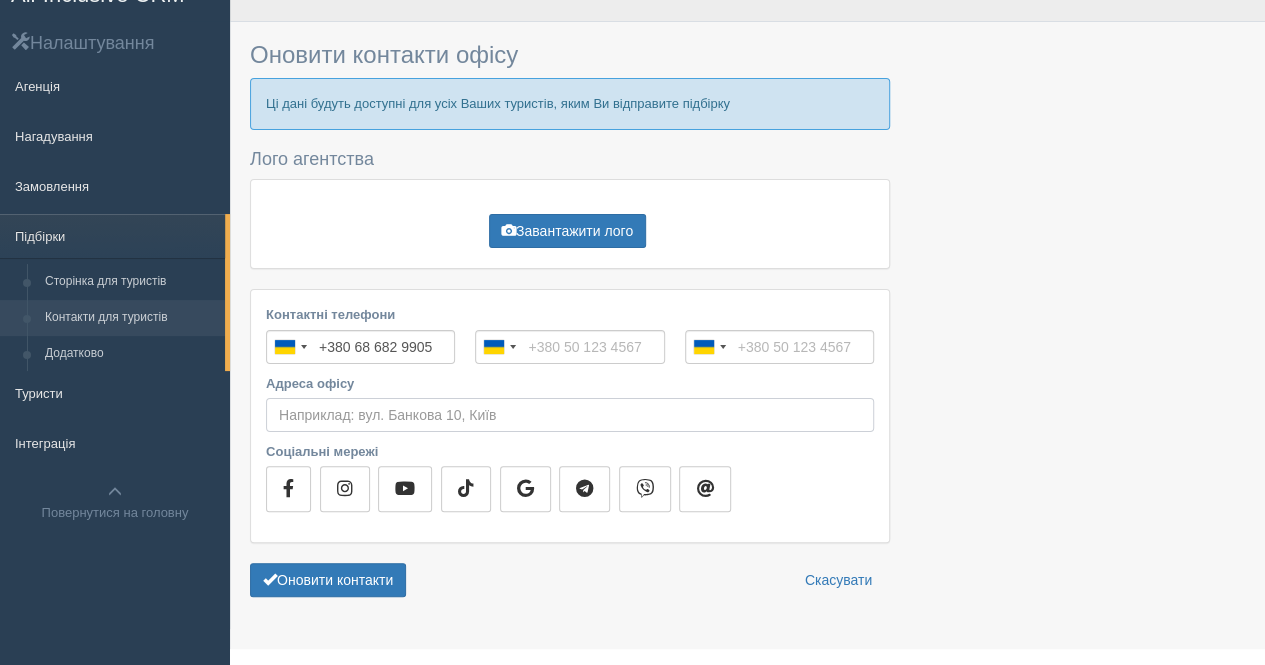 scroll, scrollTop: 40, scrollLeft: 0, axis: vertical 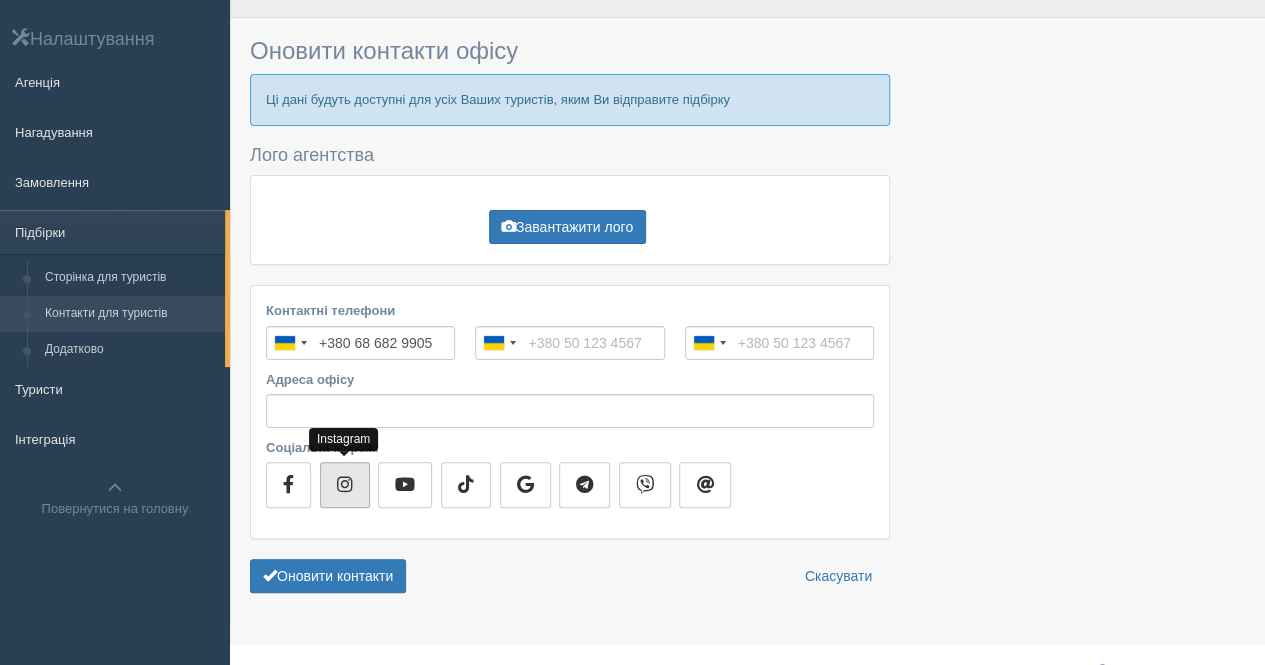click at bounding box center (345, 484) 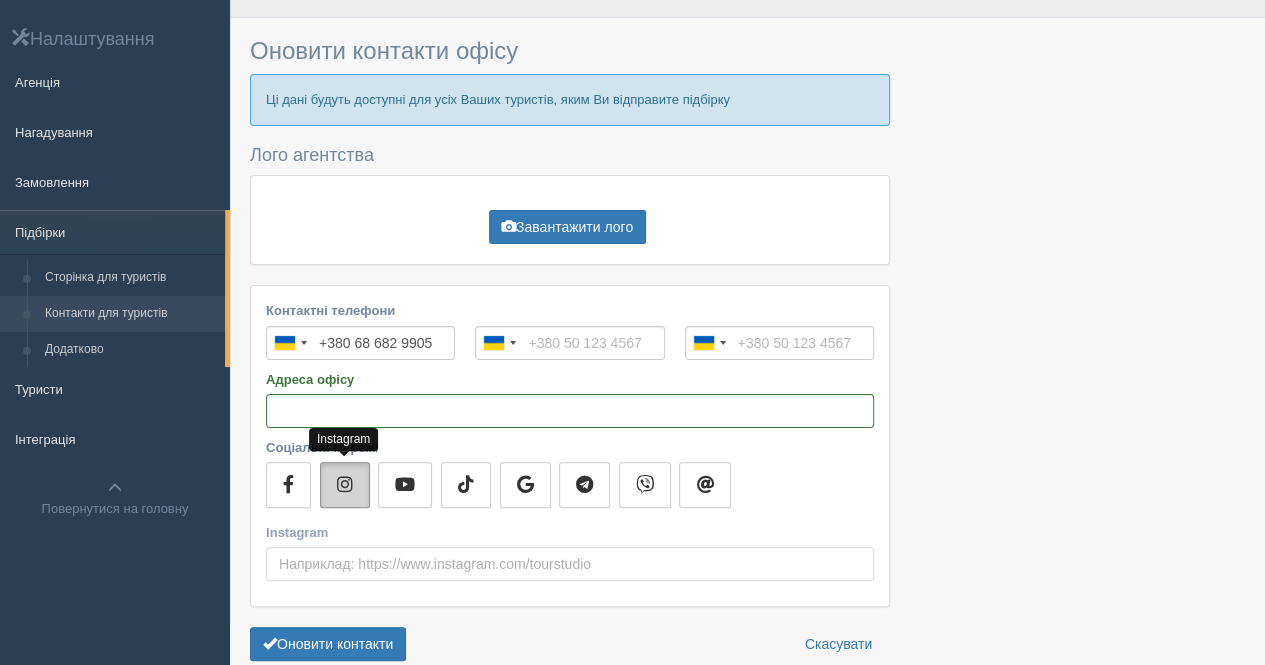 scroll, scrollTop: 136, scrollLeft: 0, axis: vertical 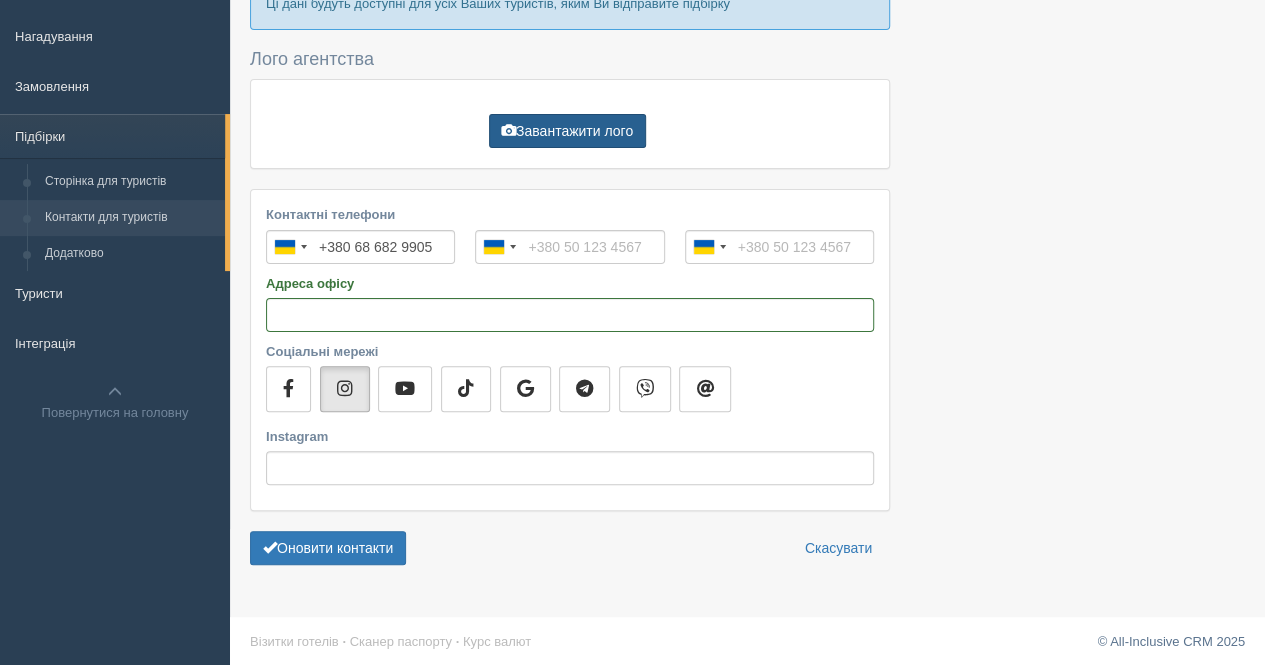 click on "Завантажити лого" at bounding box center (567, 131) 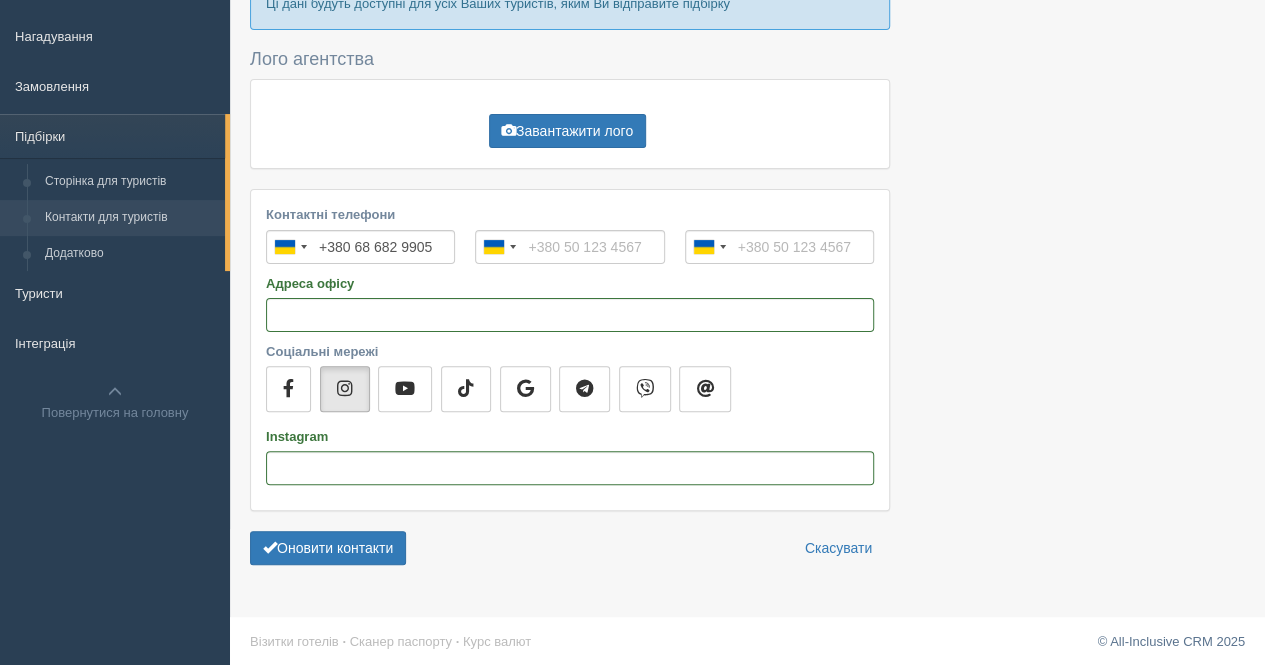 click at bounding box center (747, 256) 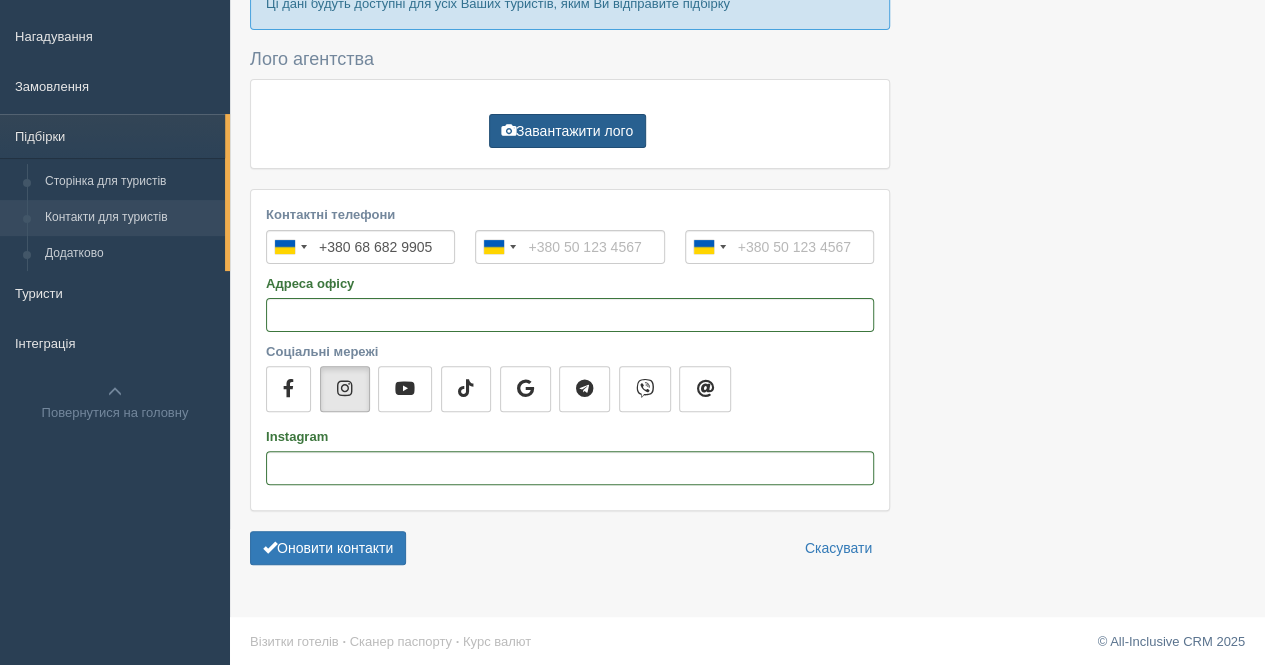 click on "Завантажити лого" at bounding box center [567, 131] 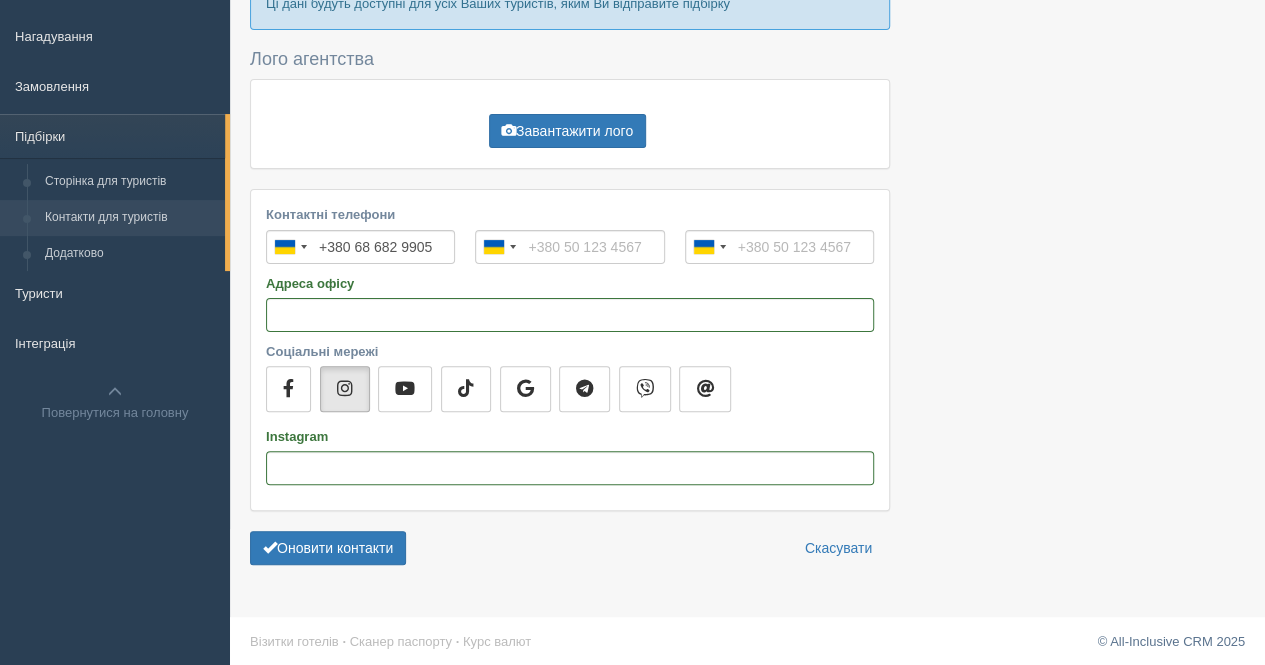 scroll, scrollTop: 0, scrollLeft: 0, axis: both 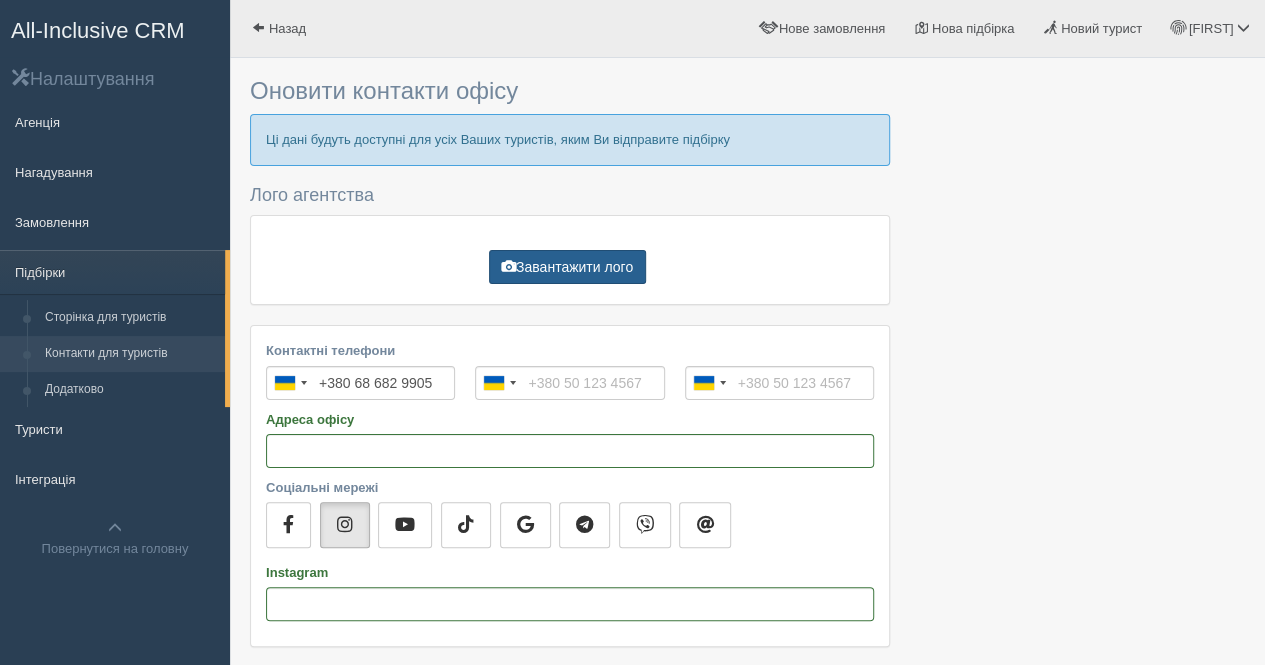 click on "Завантажити лого" at bounding box center (567, 267) 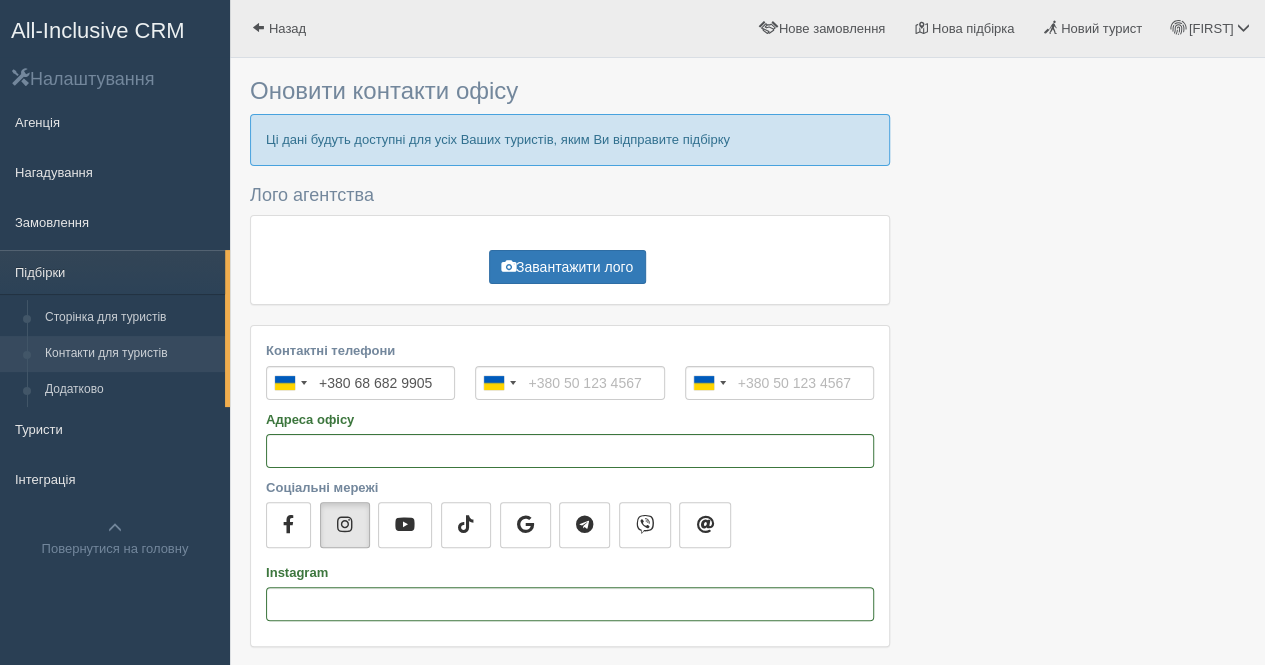 click at bounding box center (747, 392) 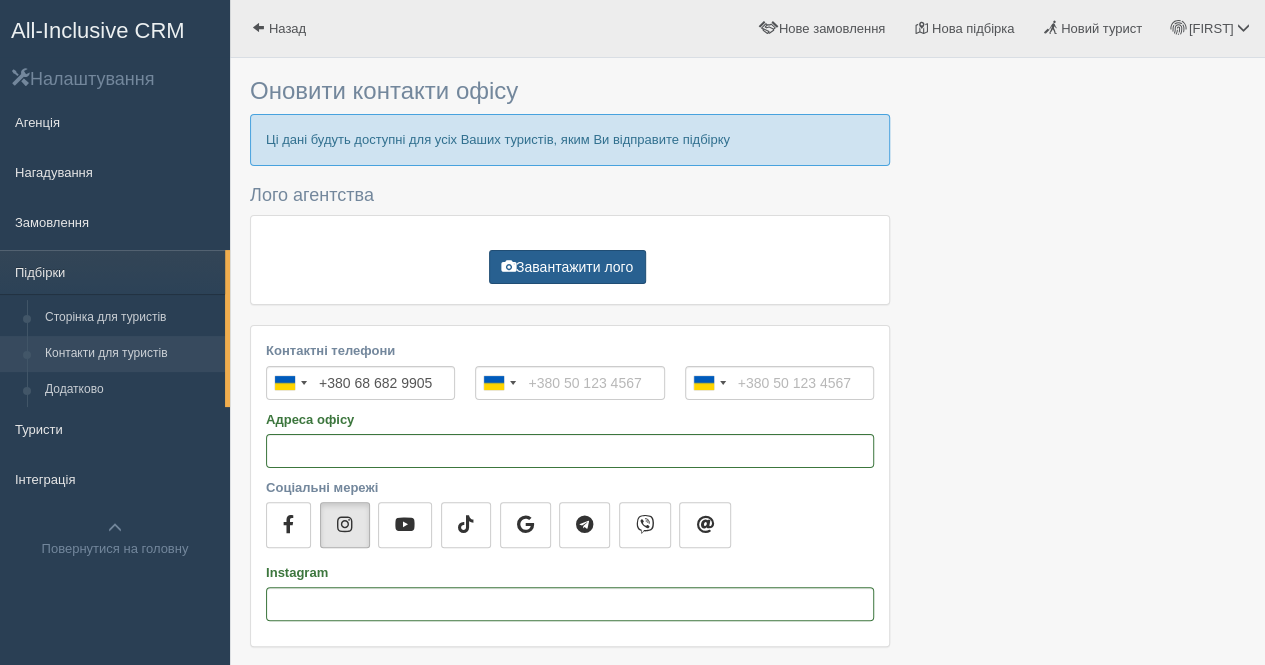 click on "Завантажити лого" at bounding box center (567, 267) 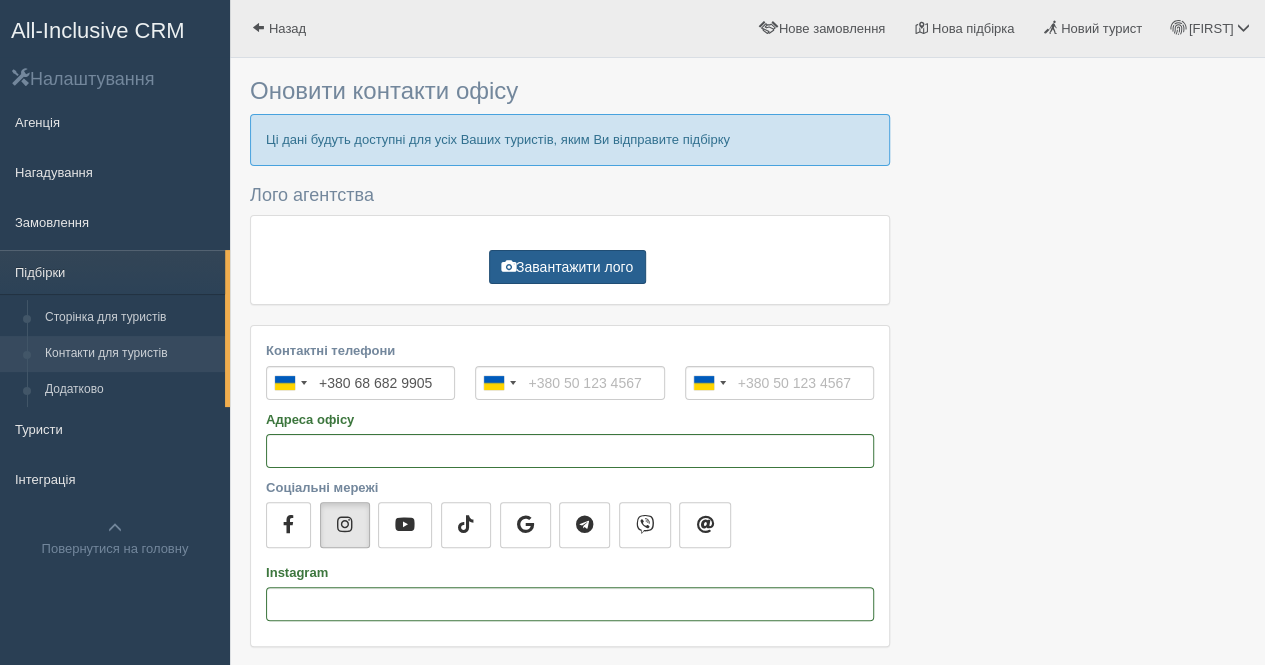 type on "C:\fakepath\1625051567420722.ai" 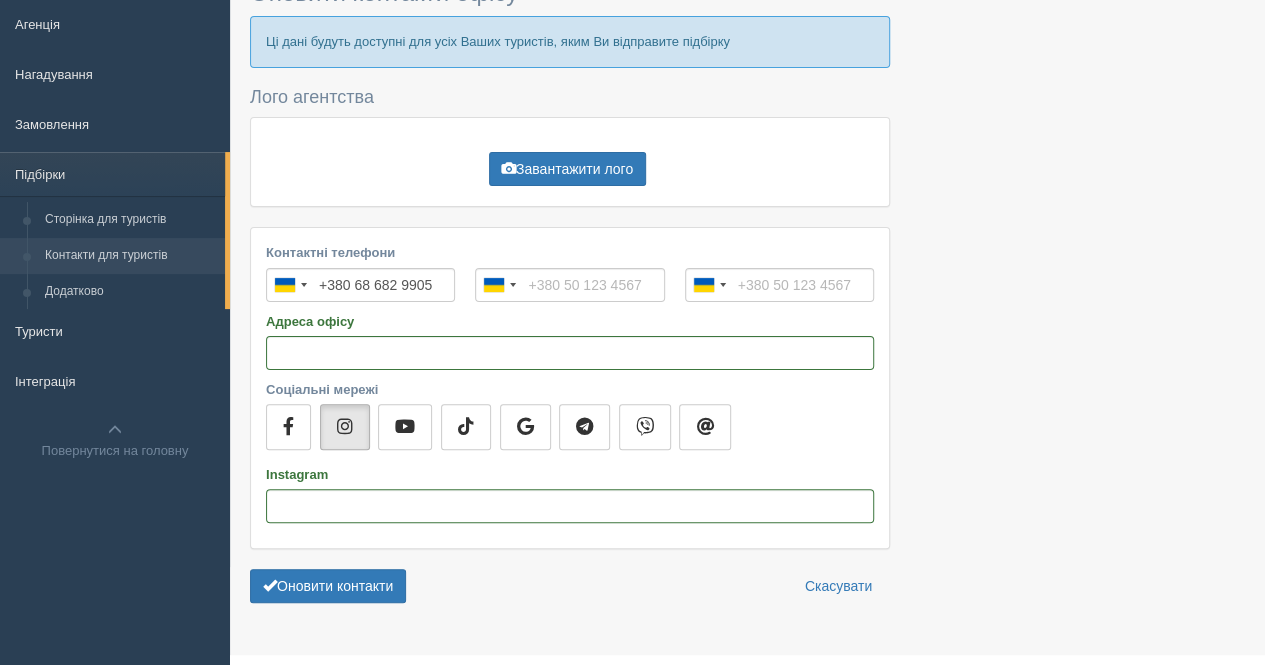 scroll, scrollTop: 136, scrollLeft: 0, axis: vertical 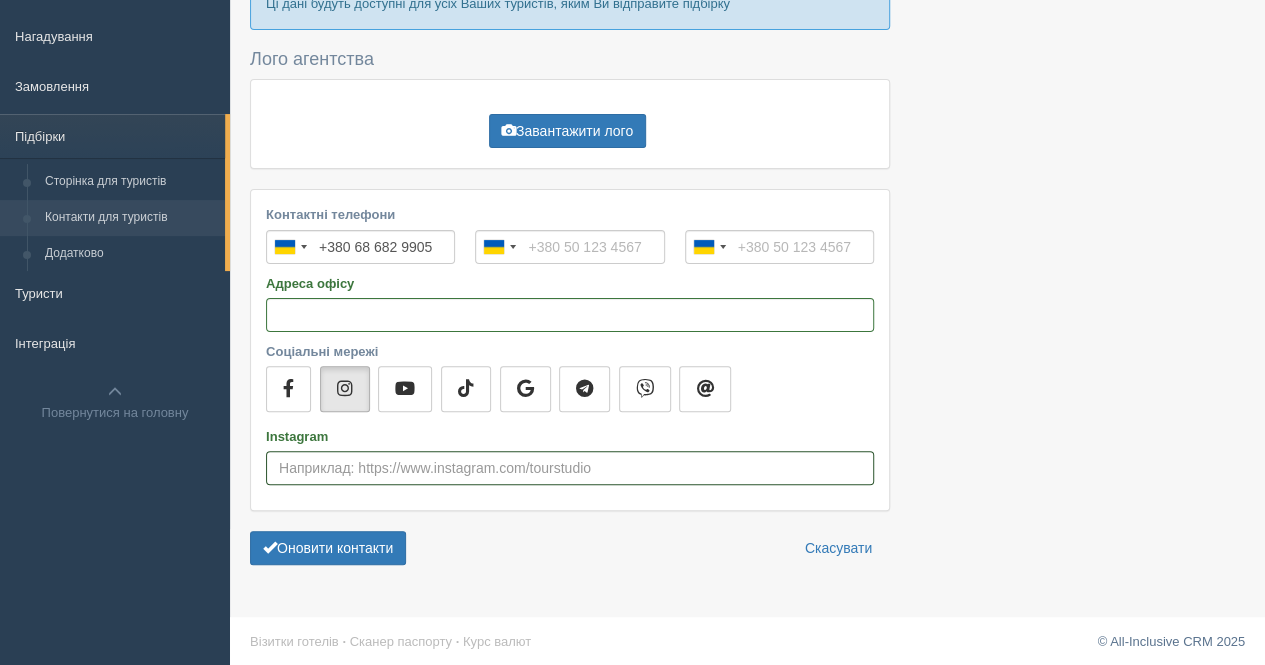 click on "Instagram" at bounding box center (570, 468) 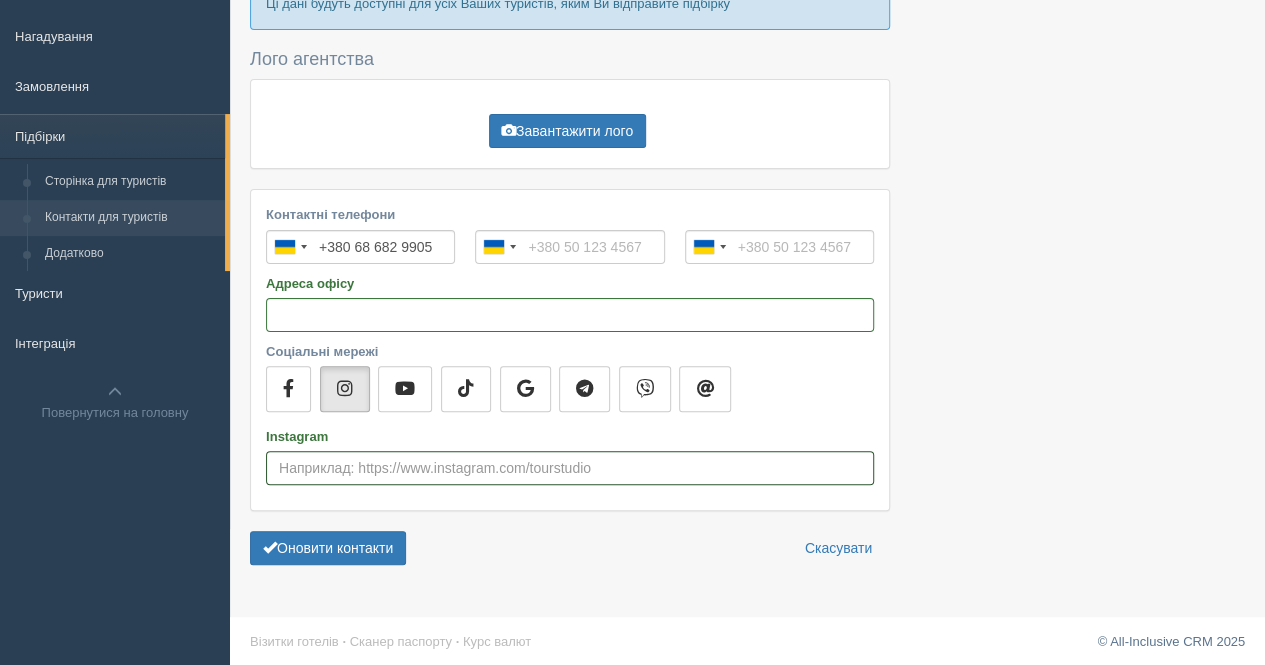 paste on "https://www.instagram.com/travels.alina?igsh=MWw0dGNhbHJhYmkxMA%3D%3D&utm_source=qr" 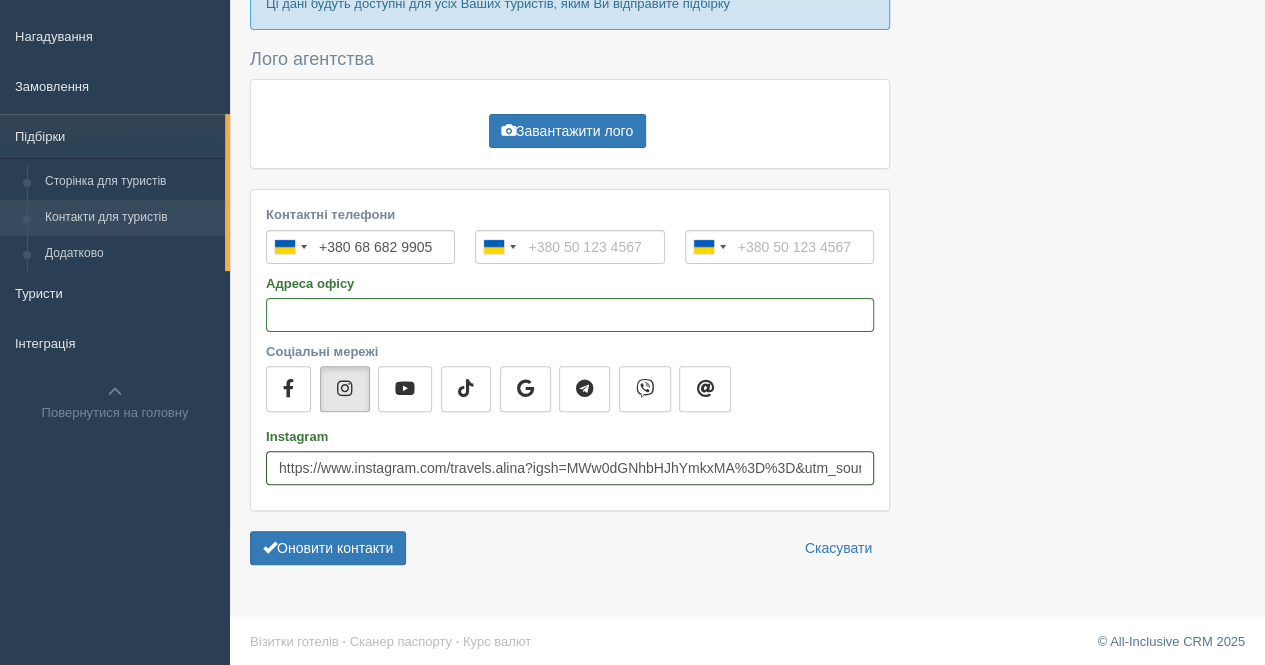 scroll, scrollTop: 0, scrollLeft: 36, axis: horizontal 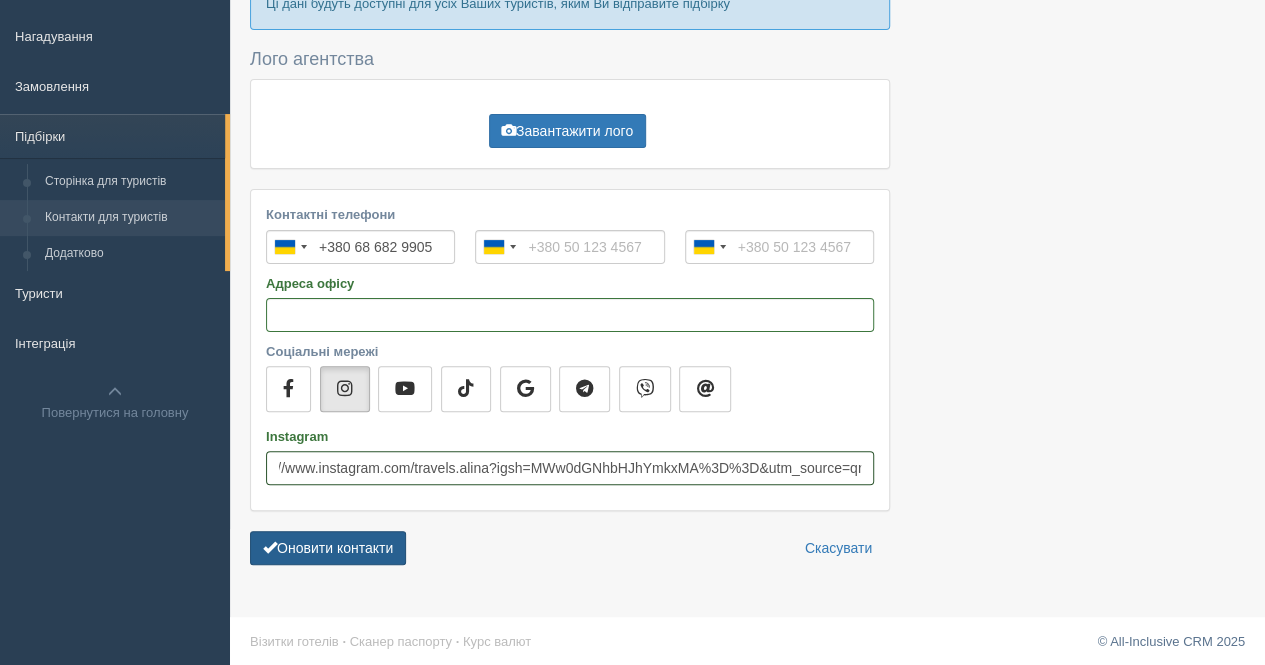 type on "https://www.instagram.com/travels.alina?igsh=MWw0dGNhbHJhYmkxMA%3D%3D&utm_source=qr" 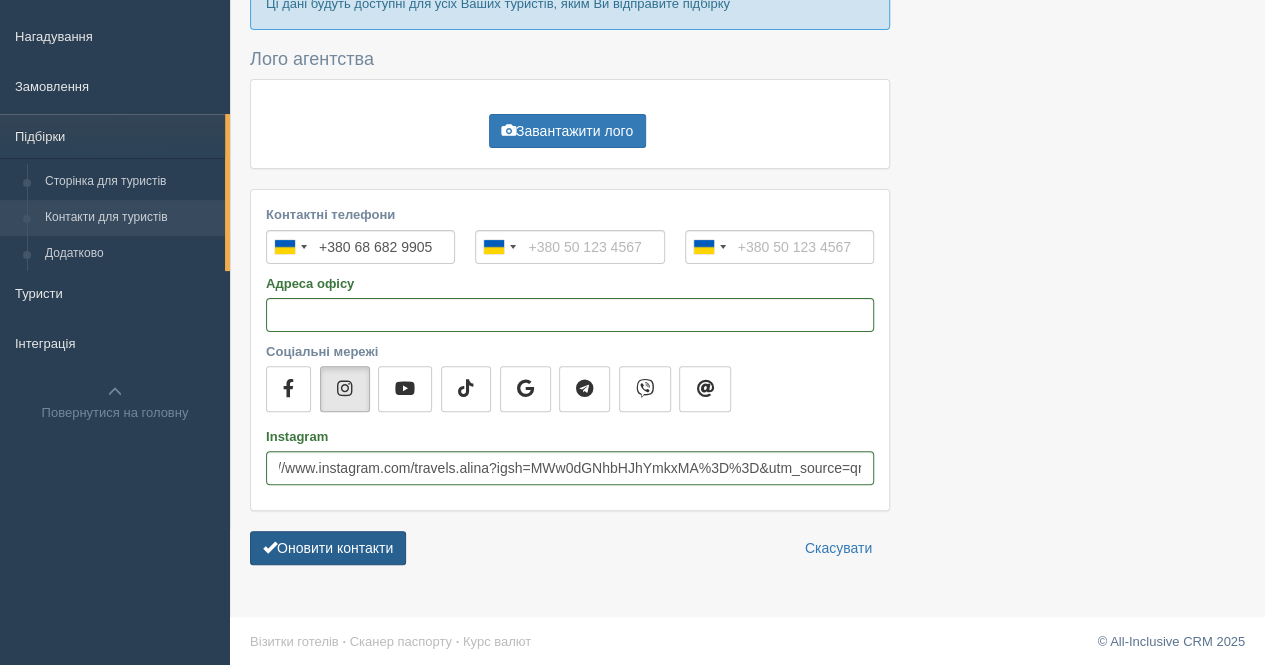 scroll, scrollTop: 0, scrollLeft: 0, axis: both 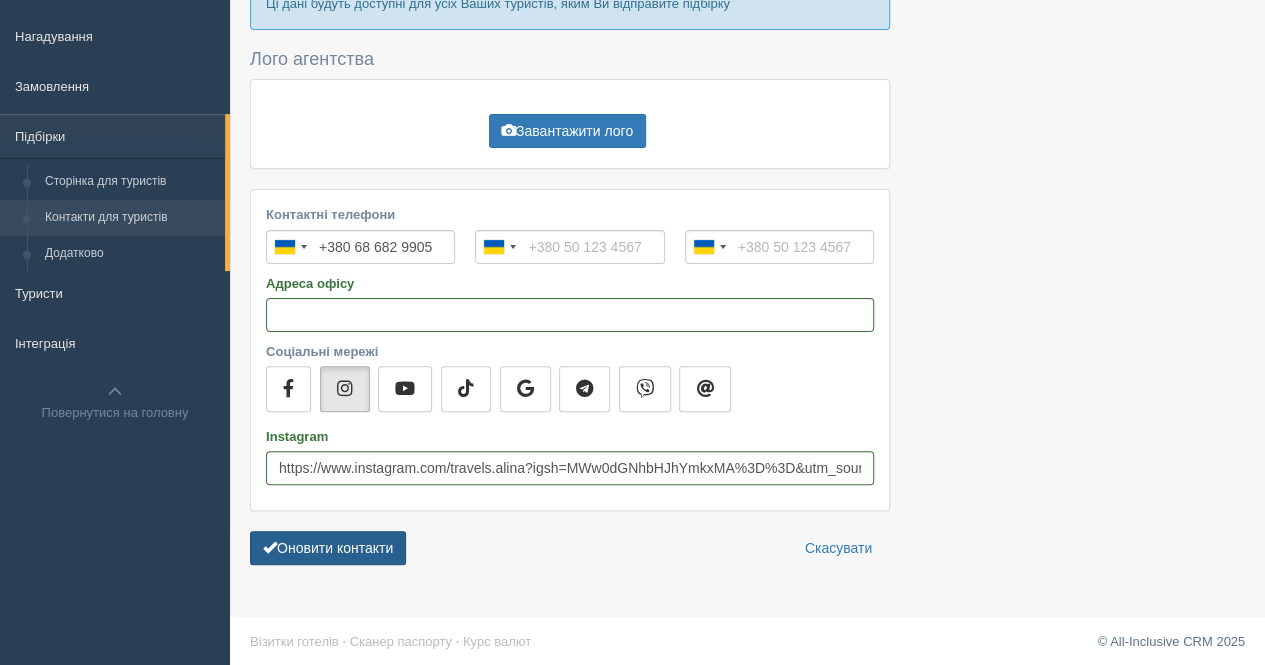 click on "Оновити контакти" at bounding box center (328, 548) 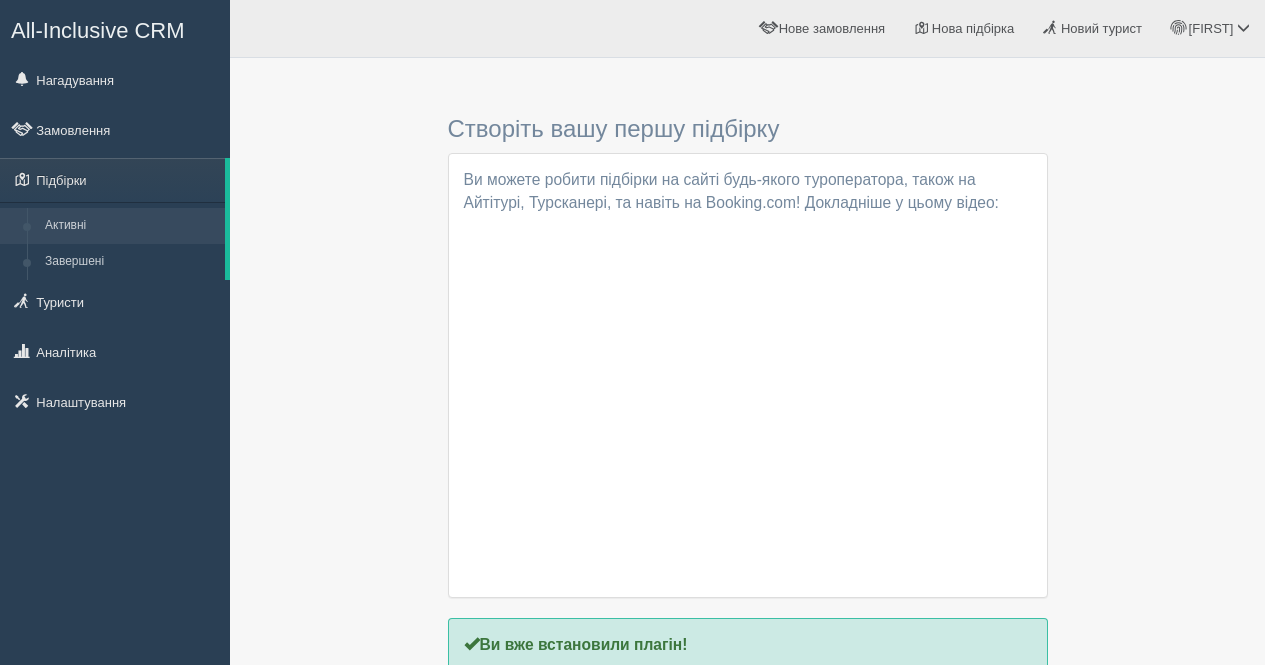 scroll, scrollTop: 159, scrollLeft: 0, axis: vertical 